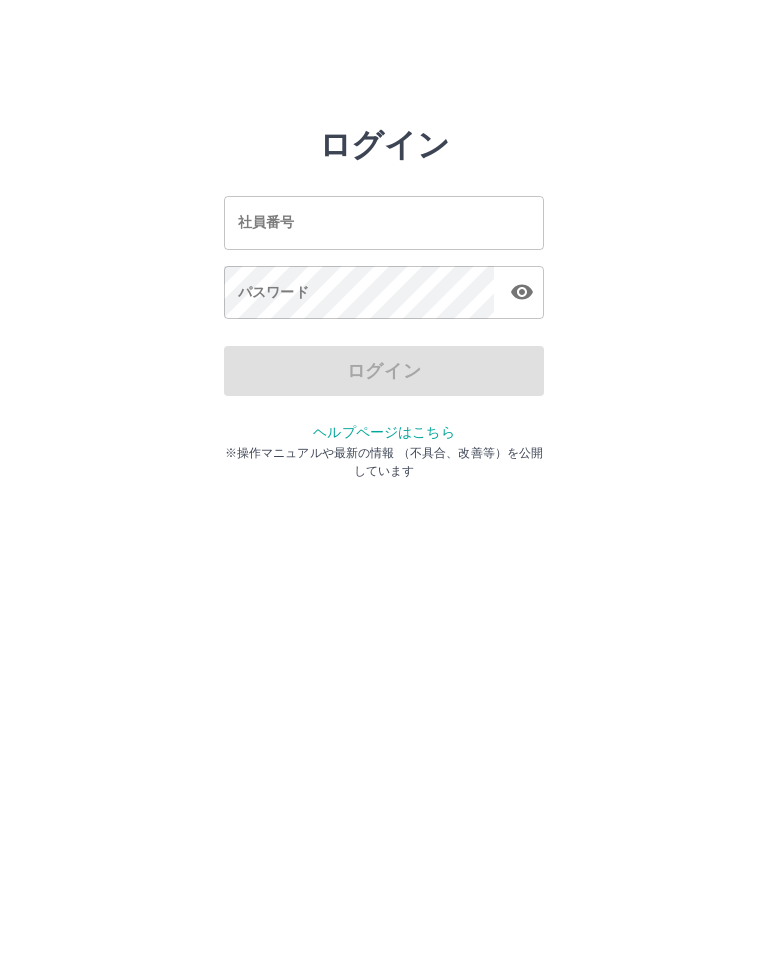 scroll, scrollTop: 0, scrollLeft: 0, axis: both 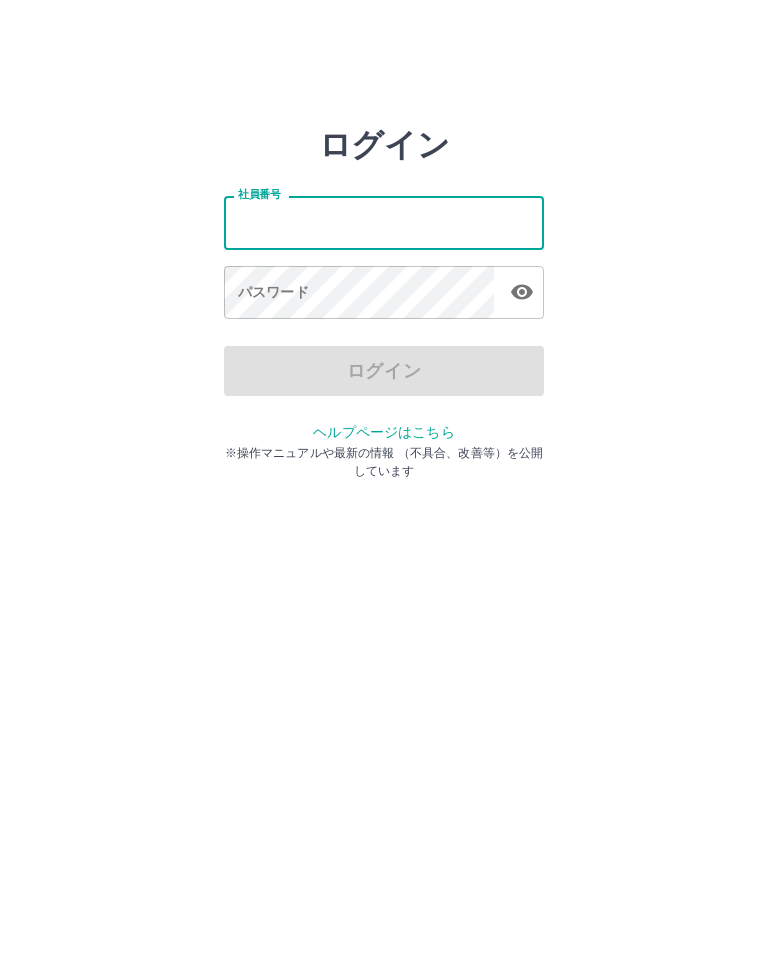 click on "社員番号" at bounding box center [384, 222] 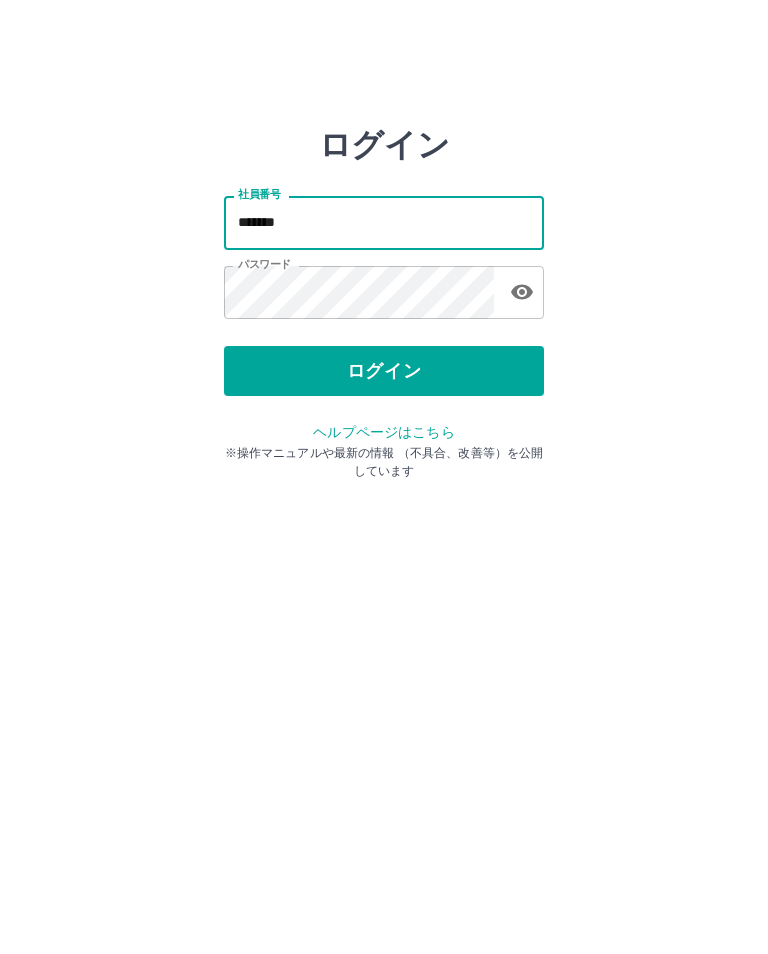 click on "*******" at bounding box center (384, 222) 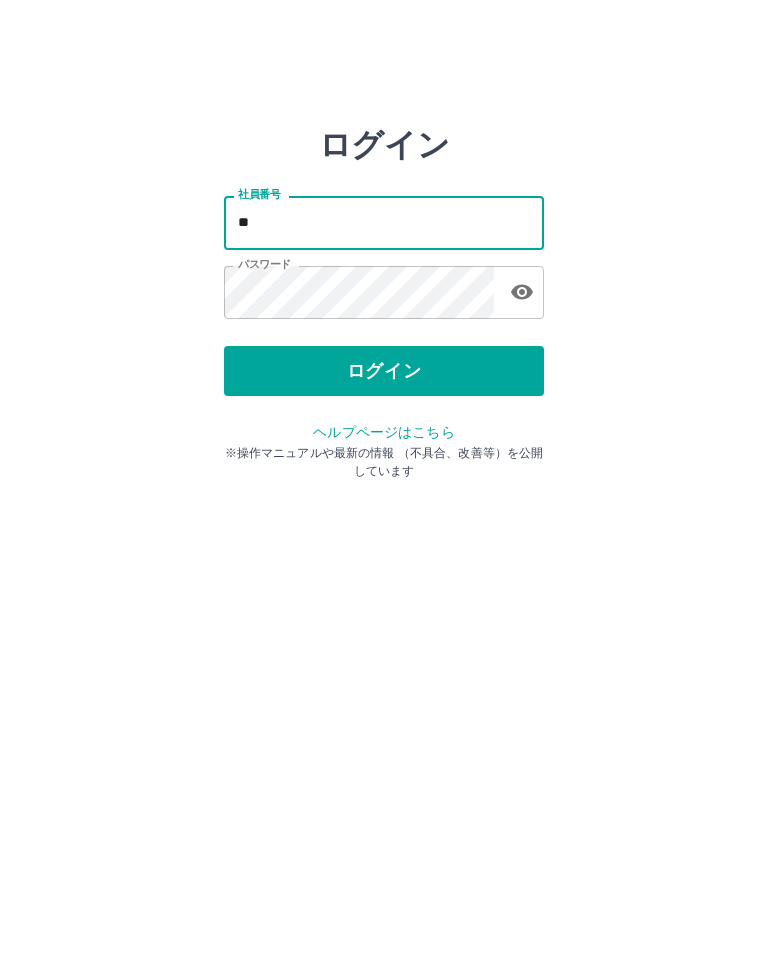 type on "*" 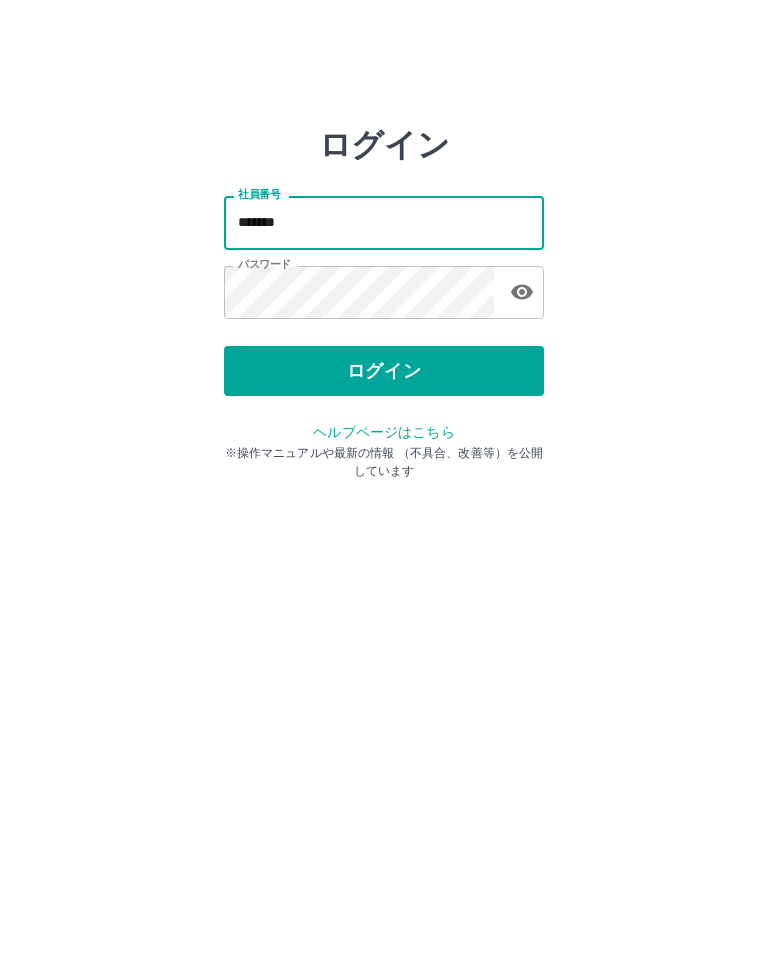 type on "*******" 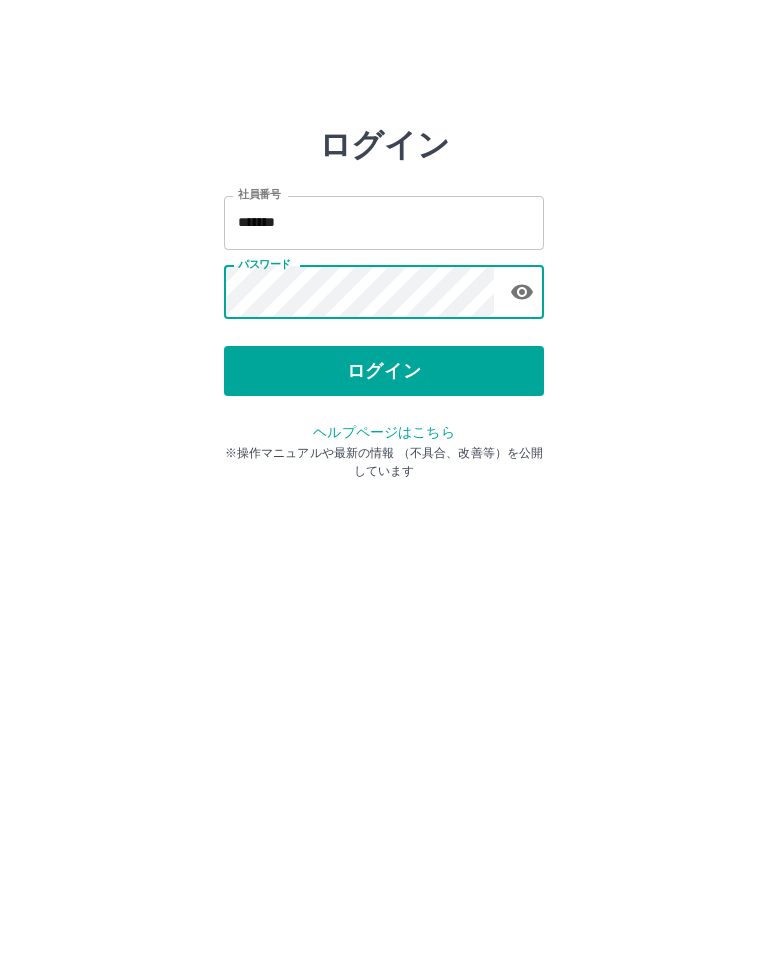click on "ログイン" at bounding box center [384, 371] 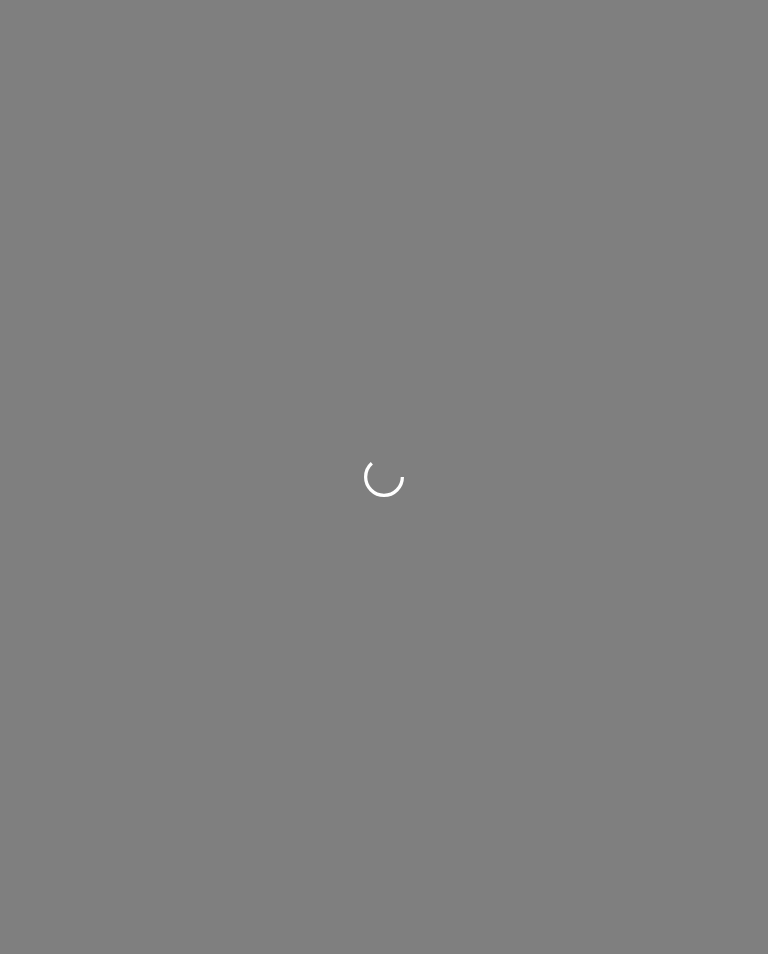 scroll, scrollTop: 0, scrollLeft: 0, axis: both 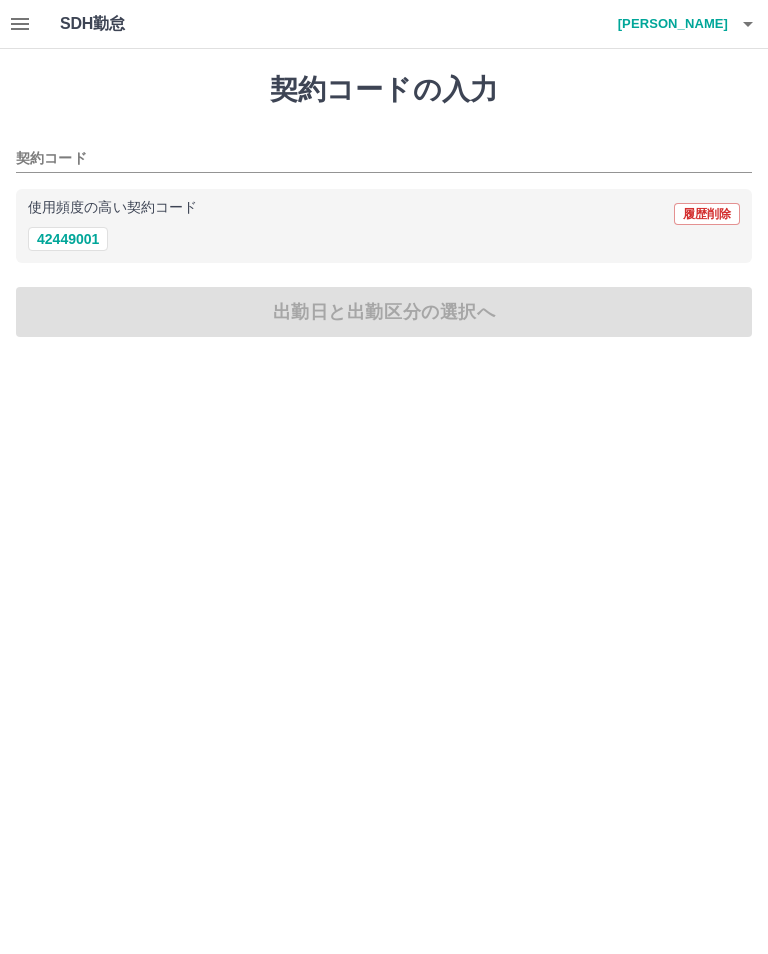 click on "契約コード" at bounding box center (369, 159) 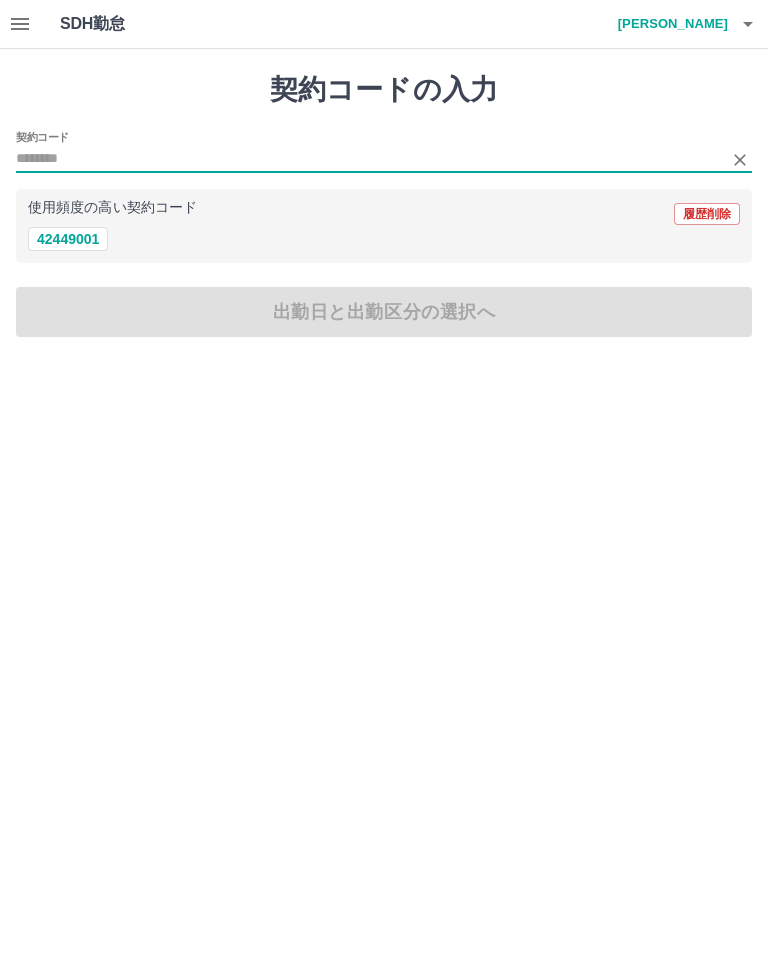click on "42449001" at bounding box center (68, 239) 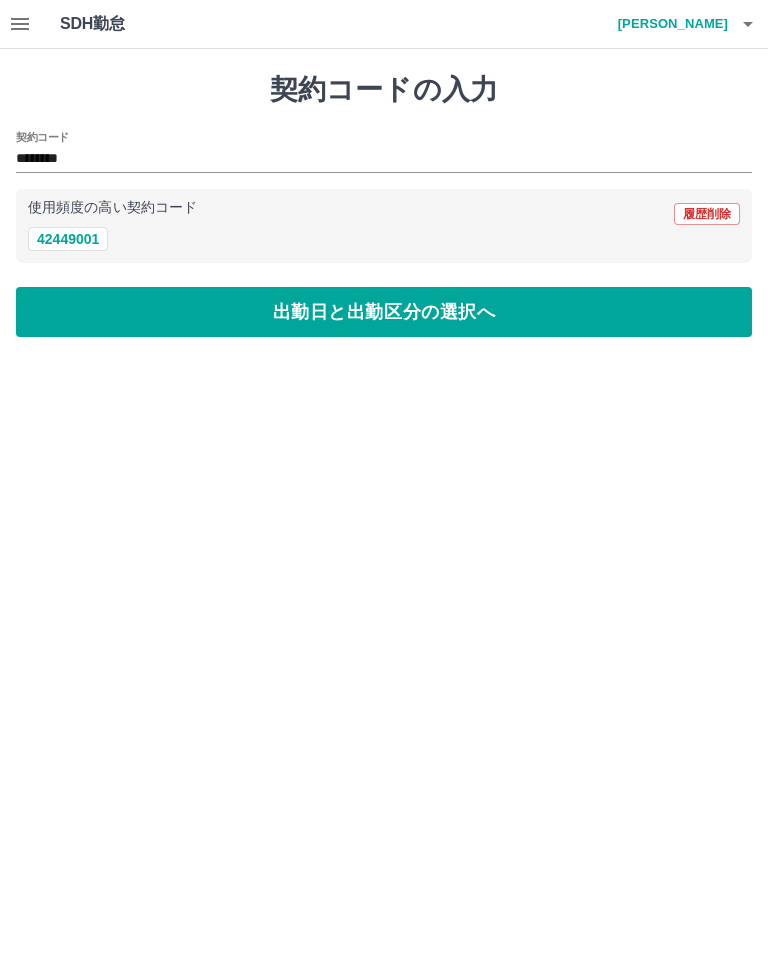 type on "********" 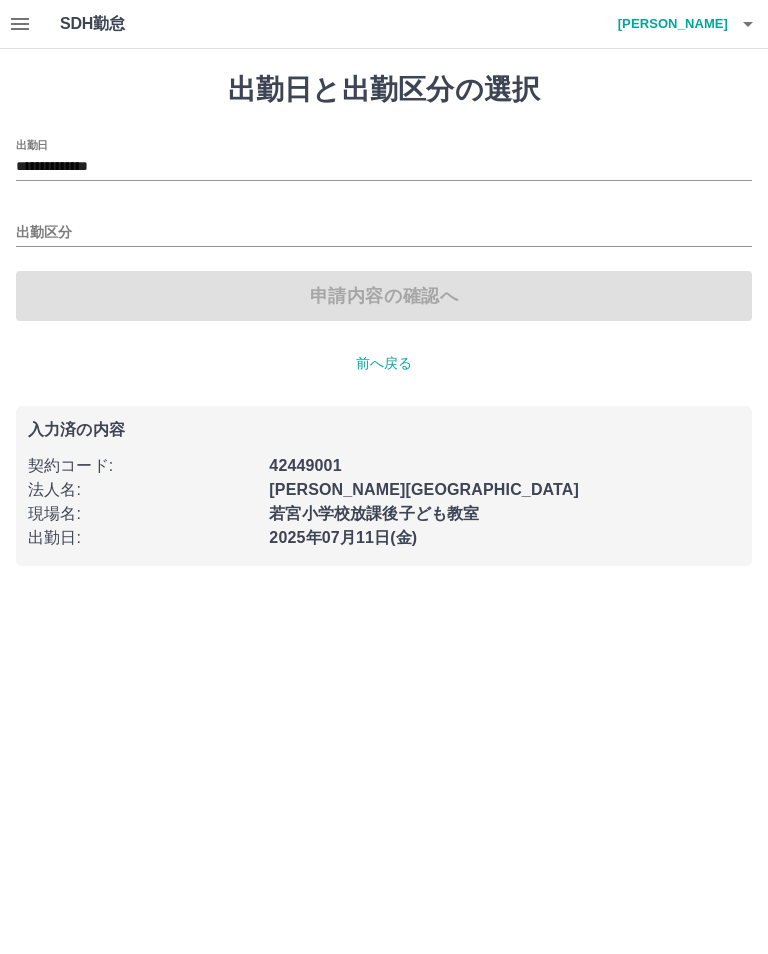 click on "出勤区分" at bounding box center [384, 233] 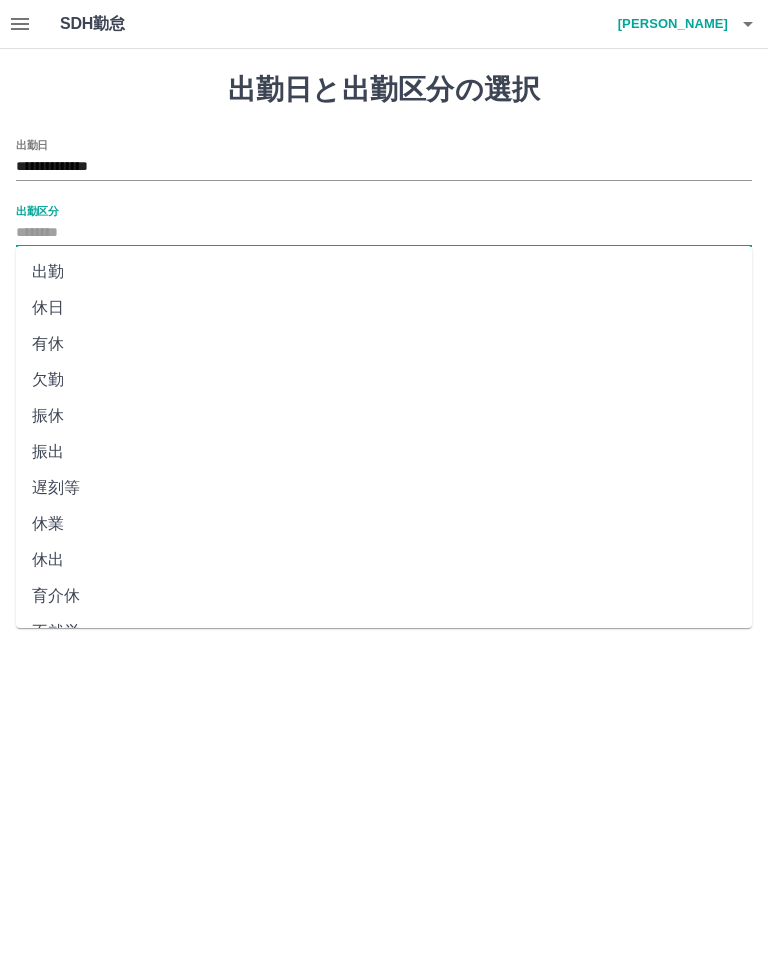 click on "出勤" at bounding box center (384, 272) 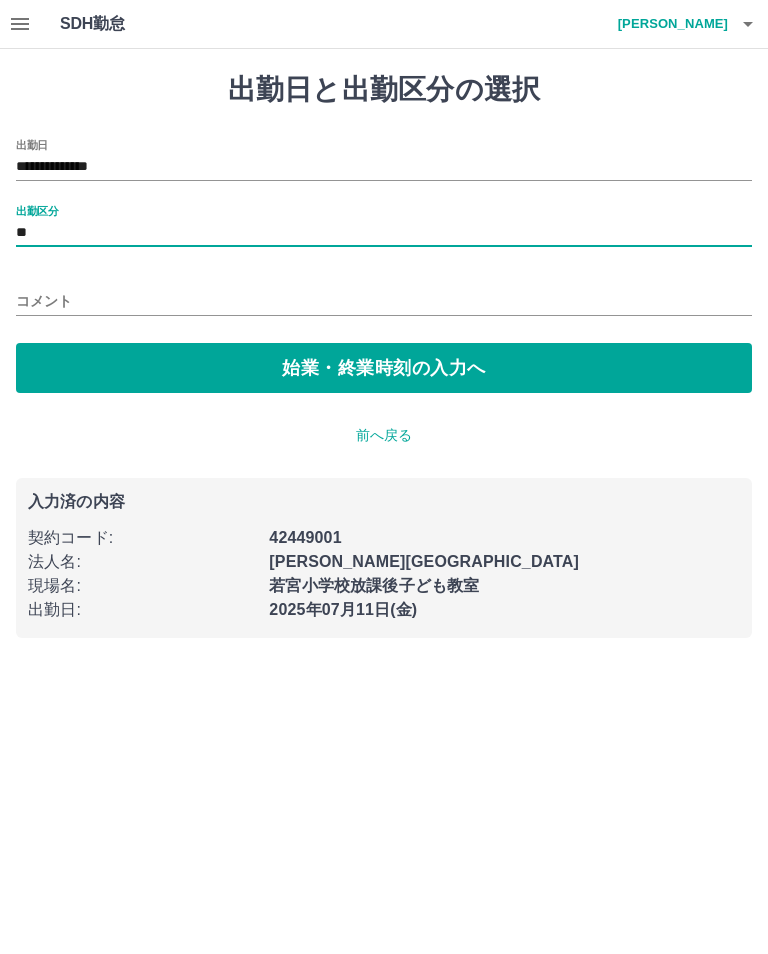 type on "**" 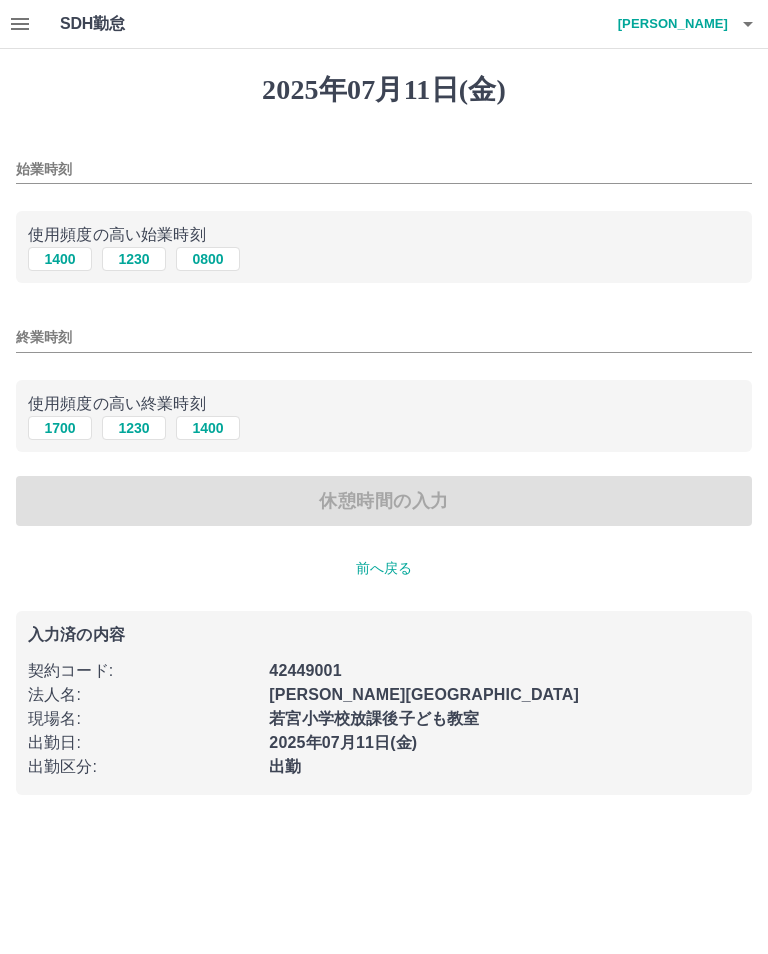 click on "1400" at bounding box center (60, 259) 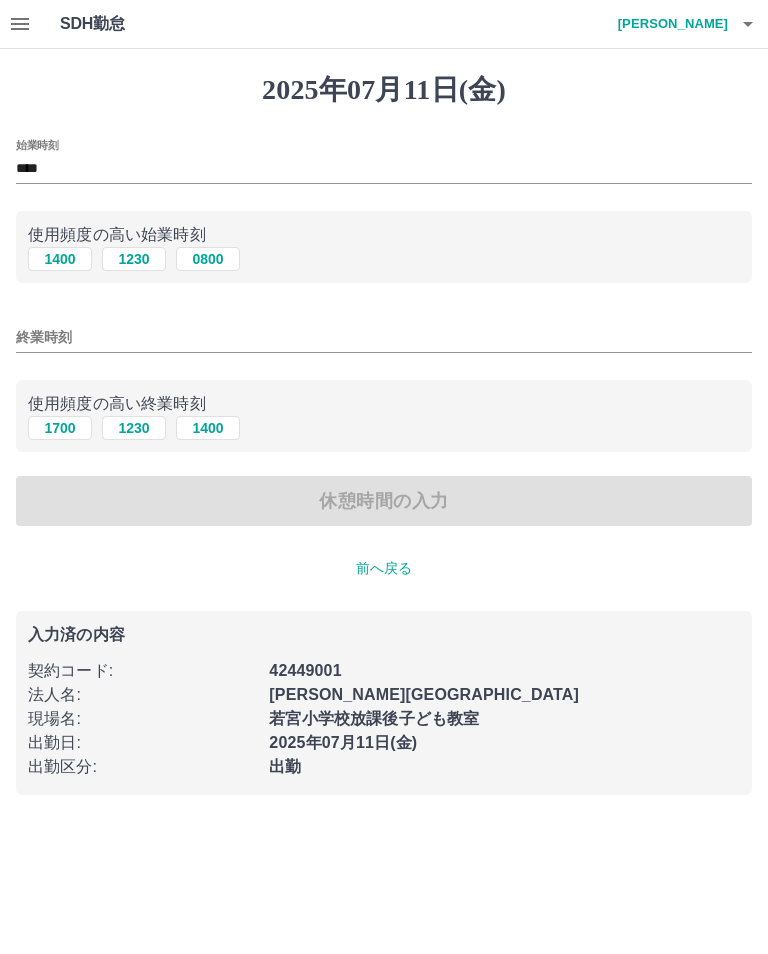 click on "1700" at bounding box center (60, 428) 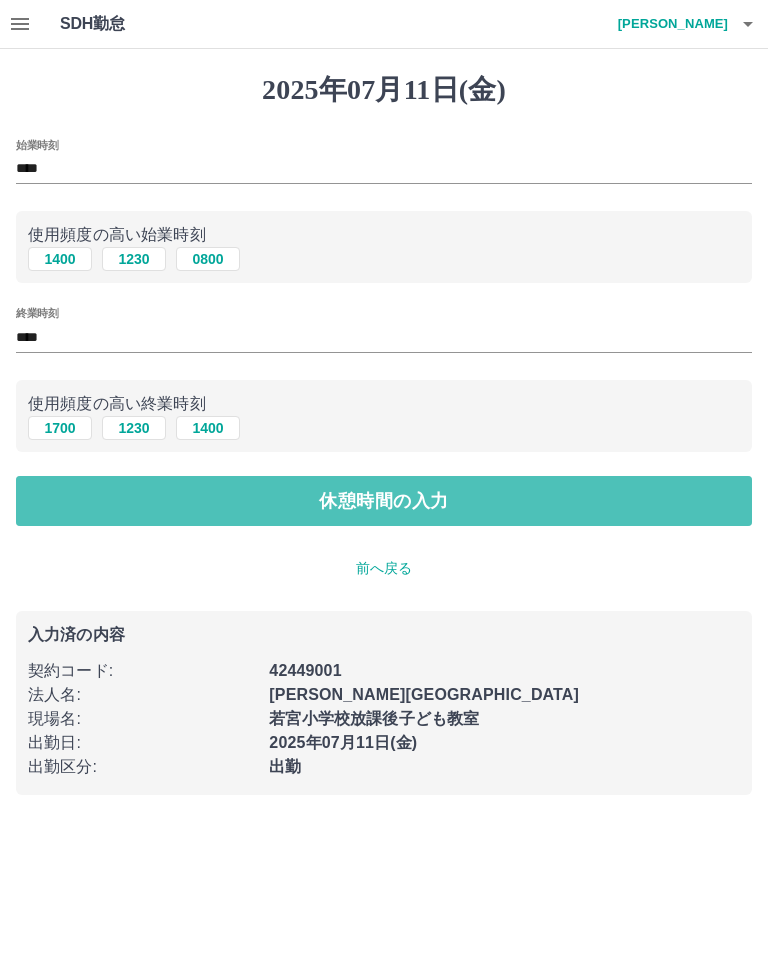 click on "休憩時間の入力" at bounding box center [384, 501] 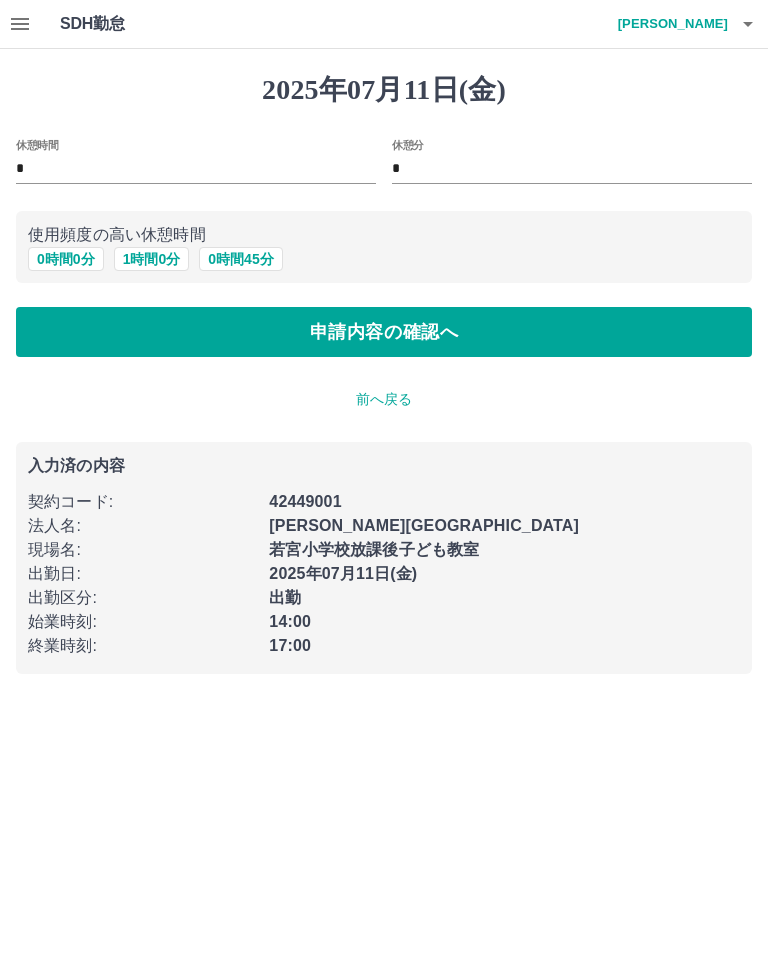 click on "申請内容の確認へ" at bounding box center [384, 332] 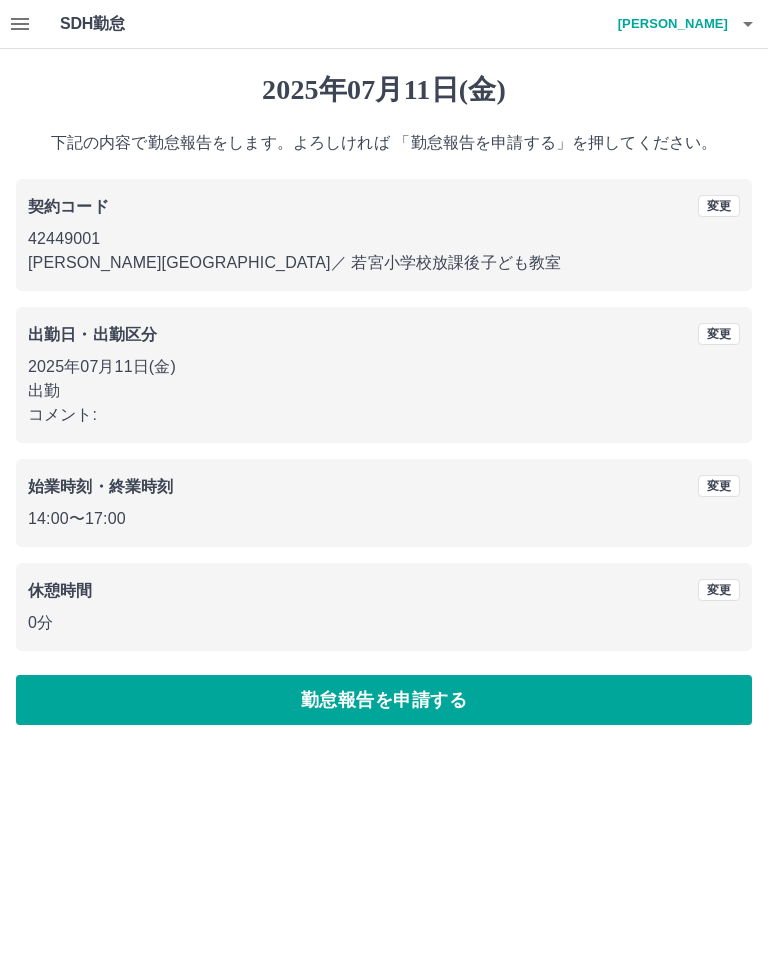 click on "勤怠報告を申請する" at bounding box center (384, 700) 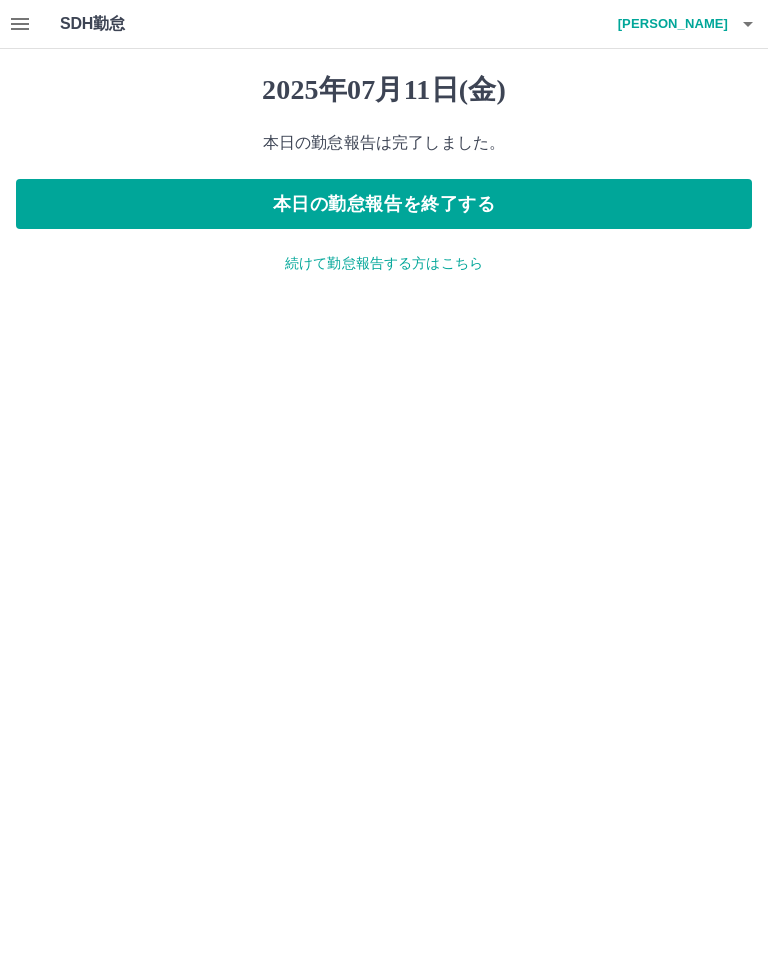 click on "続けて勤怠報告する方はこちら" at bounding box center (384, 263) 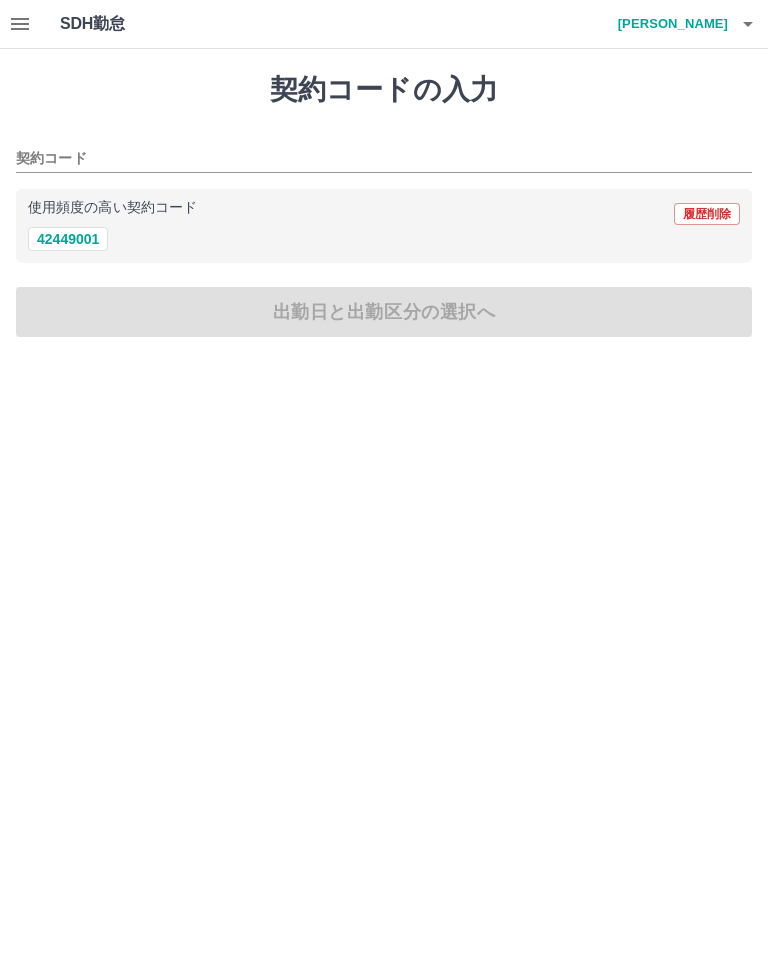 click on "契約コード" at bounding box center (369, 159) 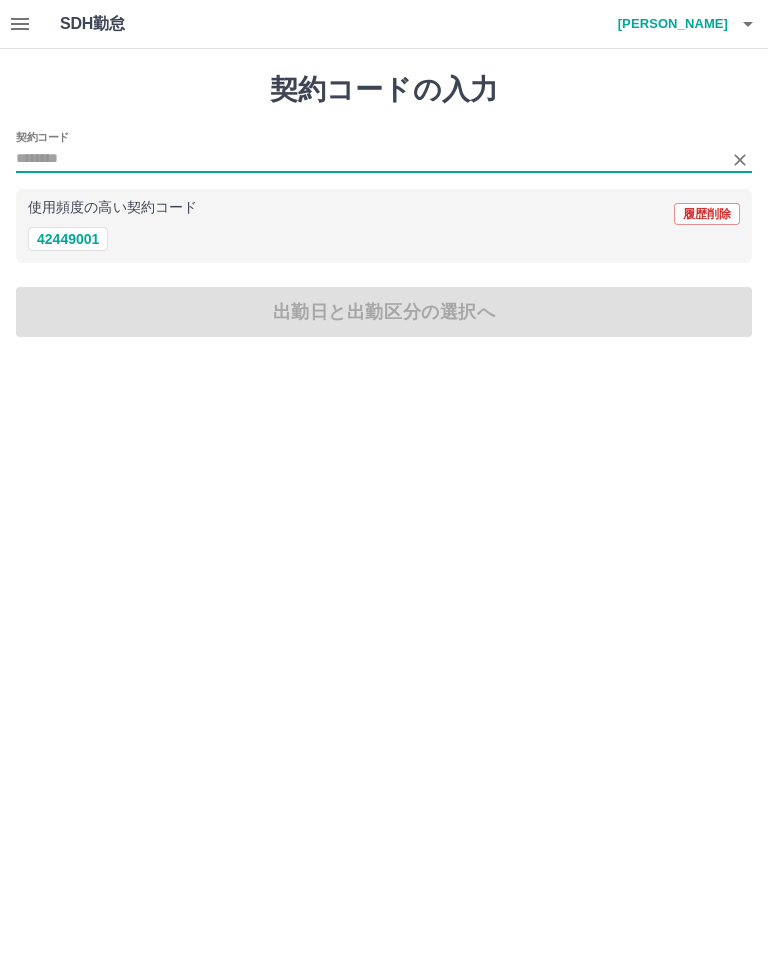 click on "使用頻度の高い契約コード 履歴削除" at bounding box center [384, 214] 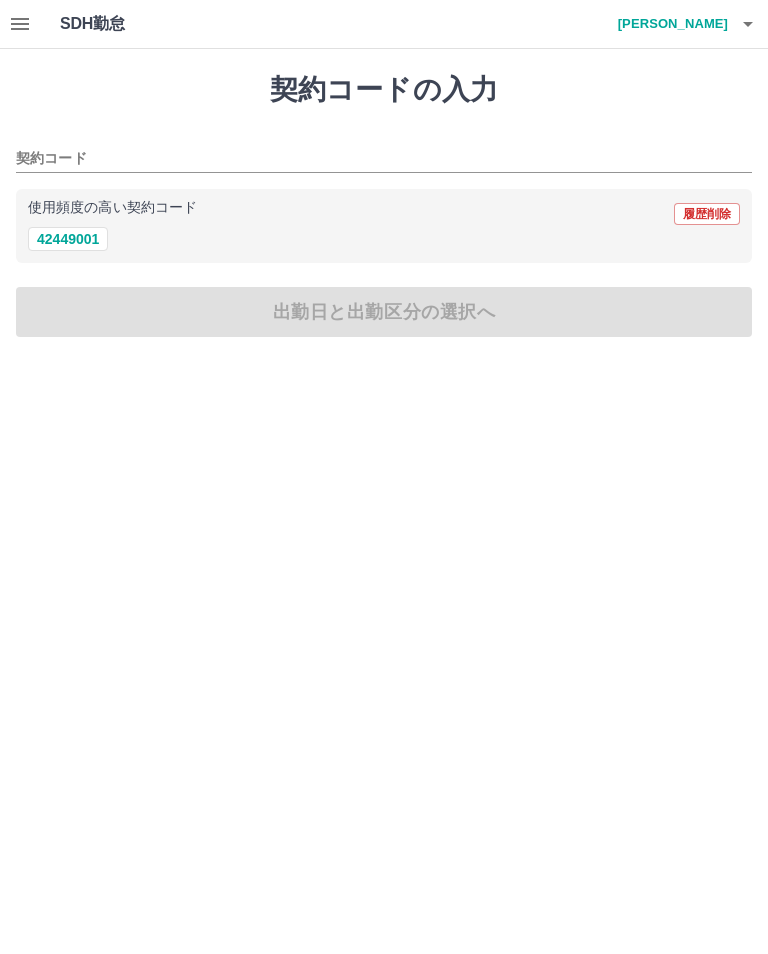 click on "42449001" at bounding box center [68, 239] 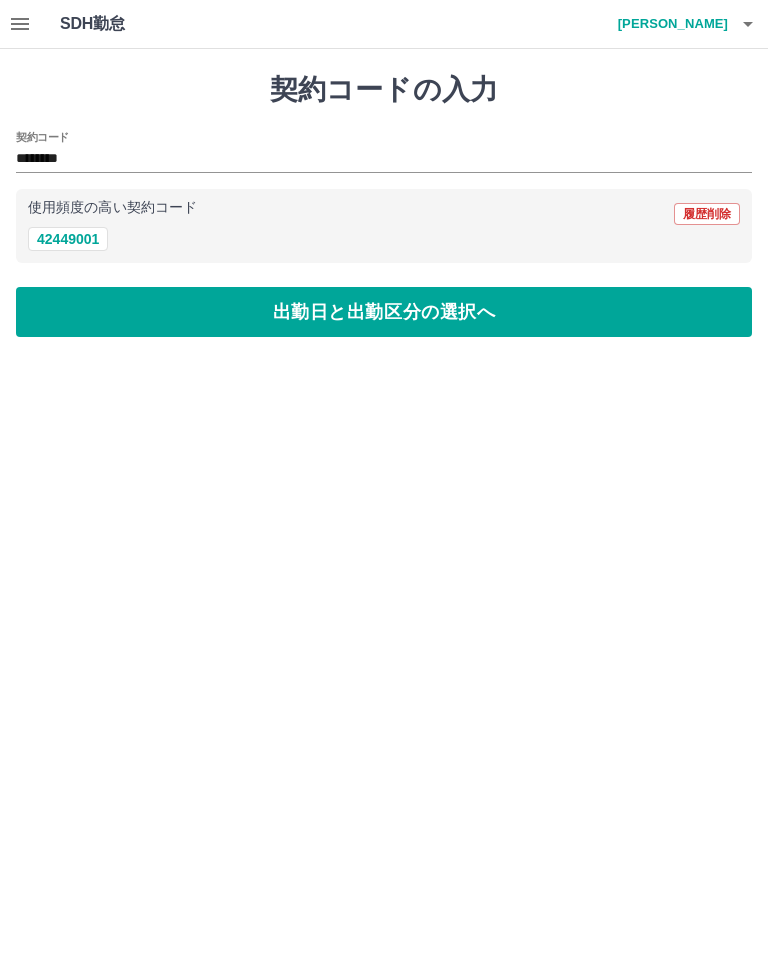 click on "使用頻度の高い契約コード" at bounding box center [112, 208] 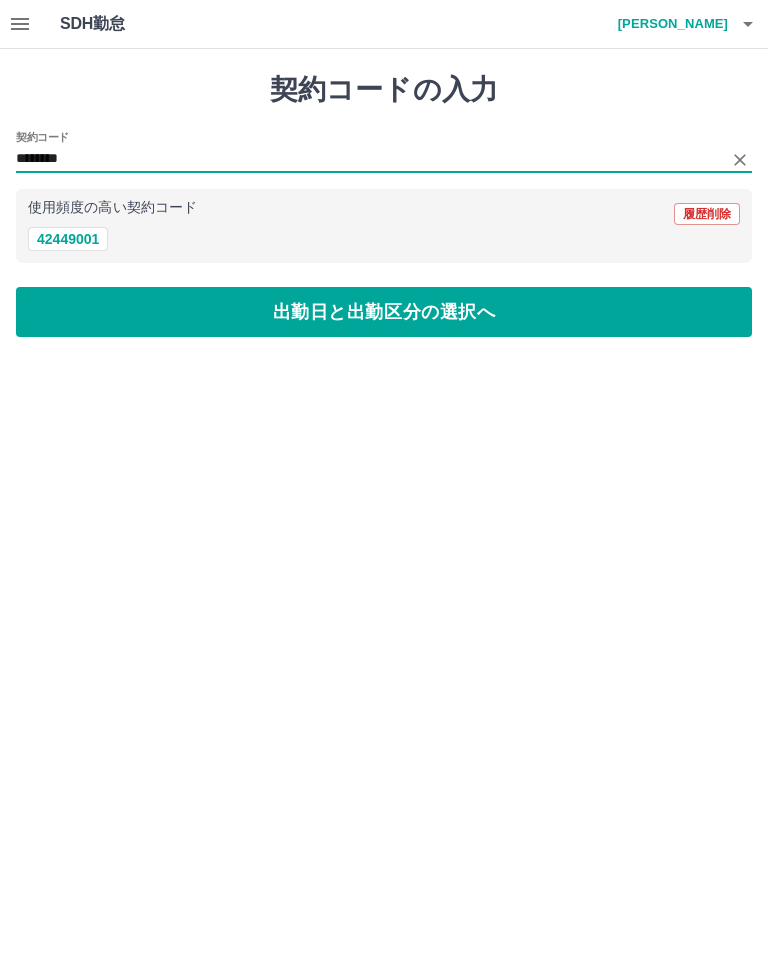 click on "42449001" at bounding box center (68, 239) 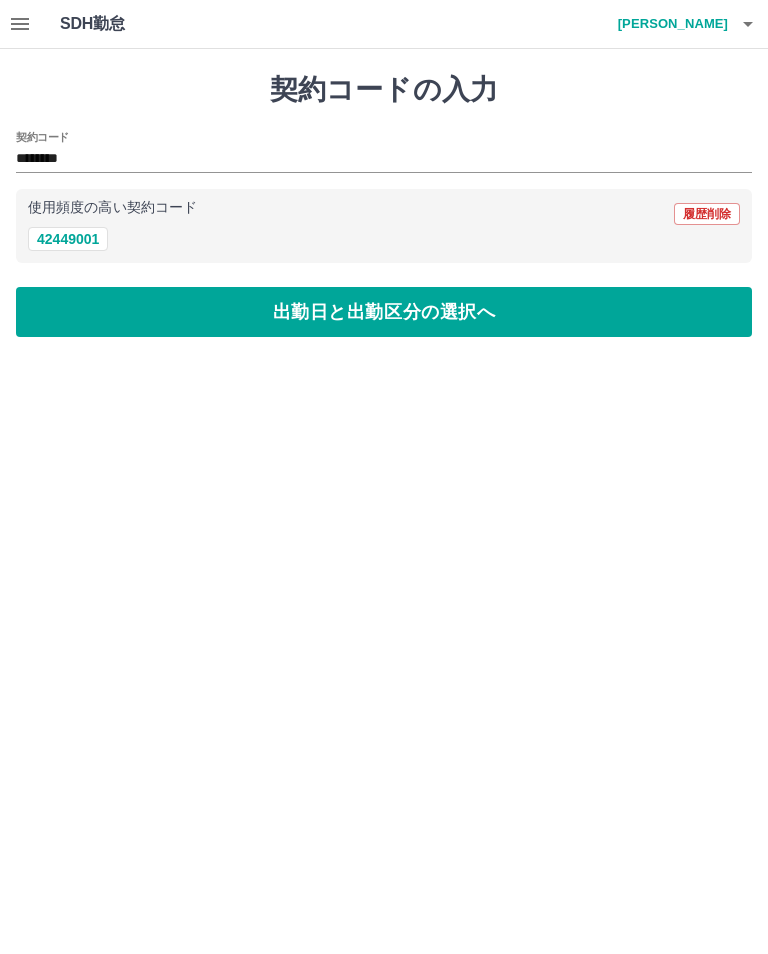 click on "42449001" at bounding box center [68, 239] 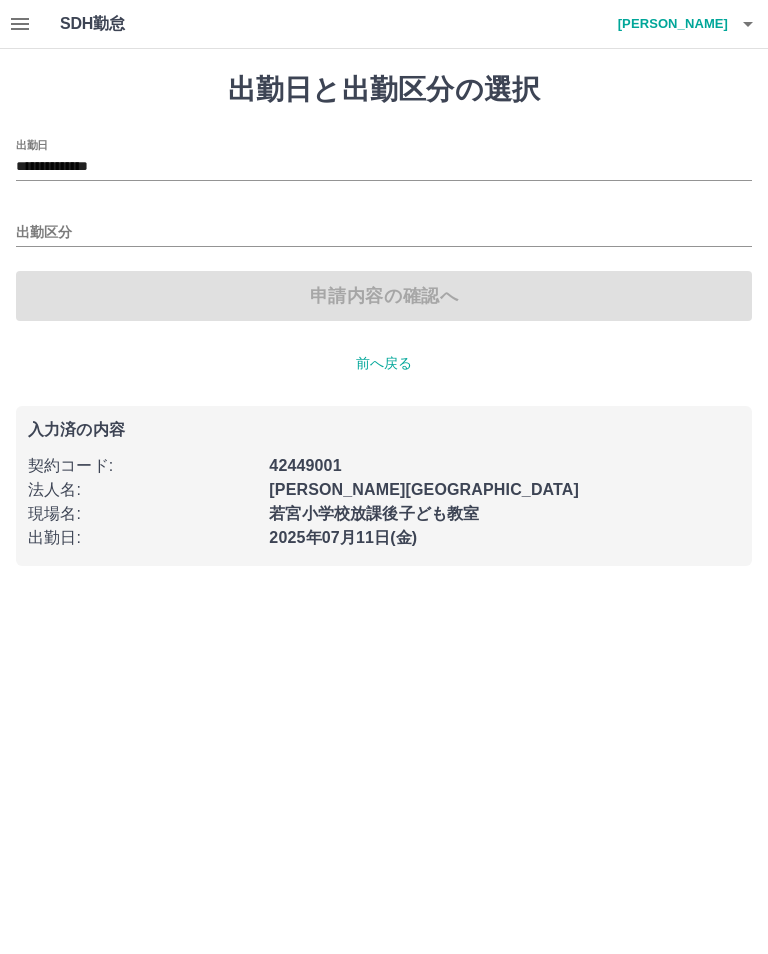 click on "**********" at bounding box center (384, 167) 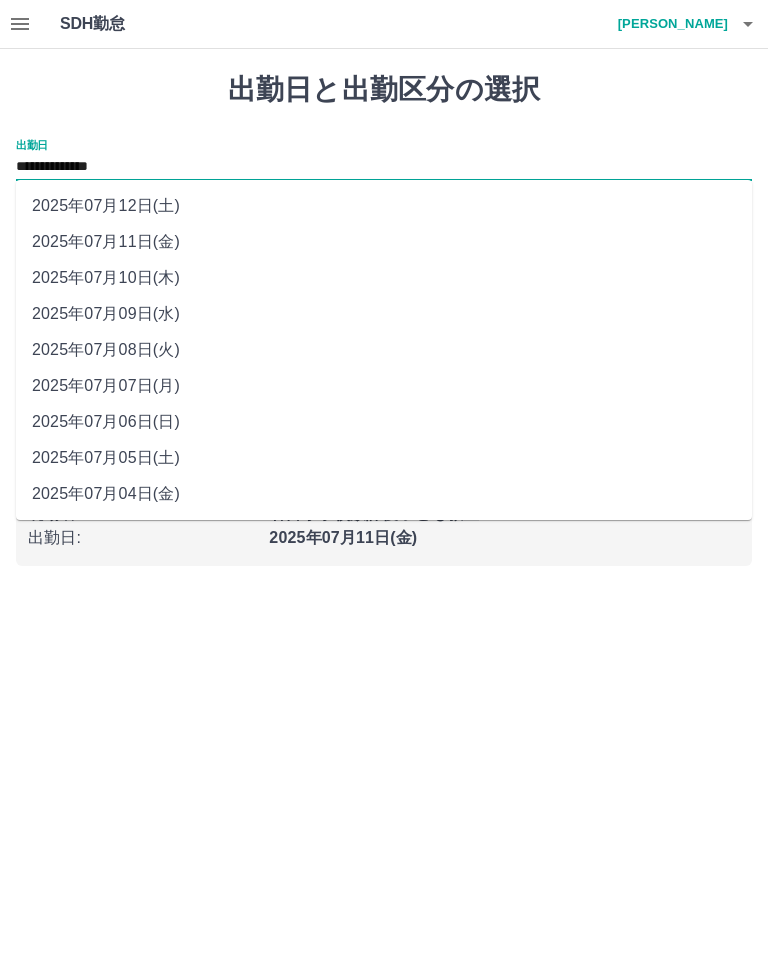 click on "2025年07月12日(土)" at bounding box center [384, 206] 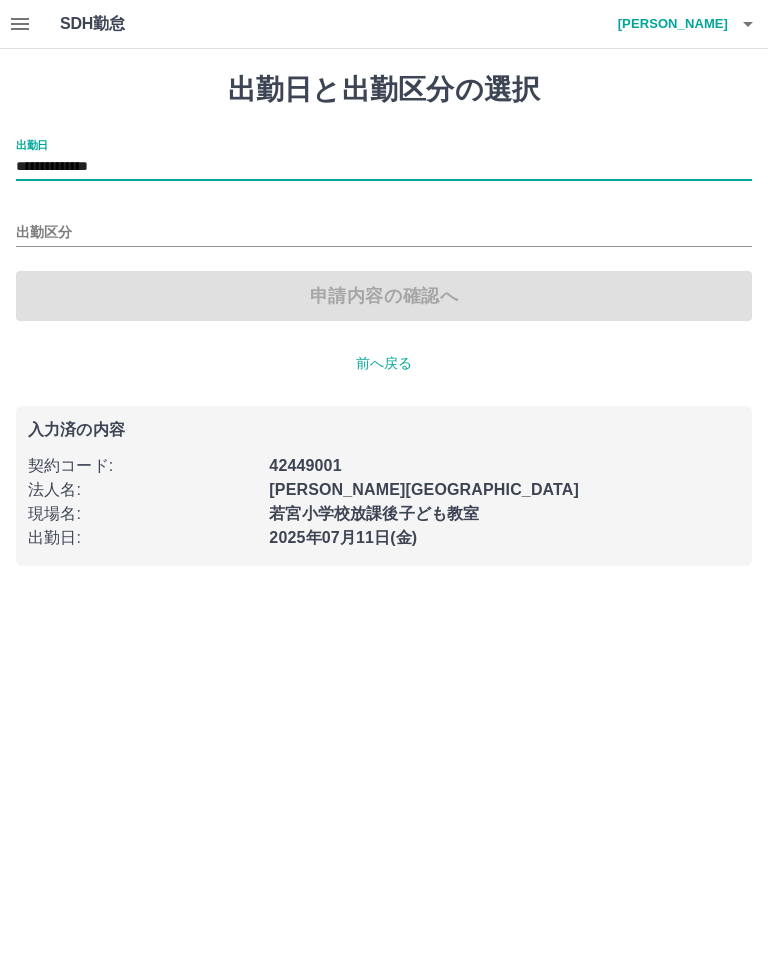 click on "出勤区分" at bounding box center [384, 226] 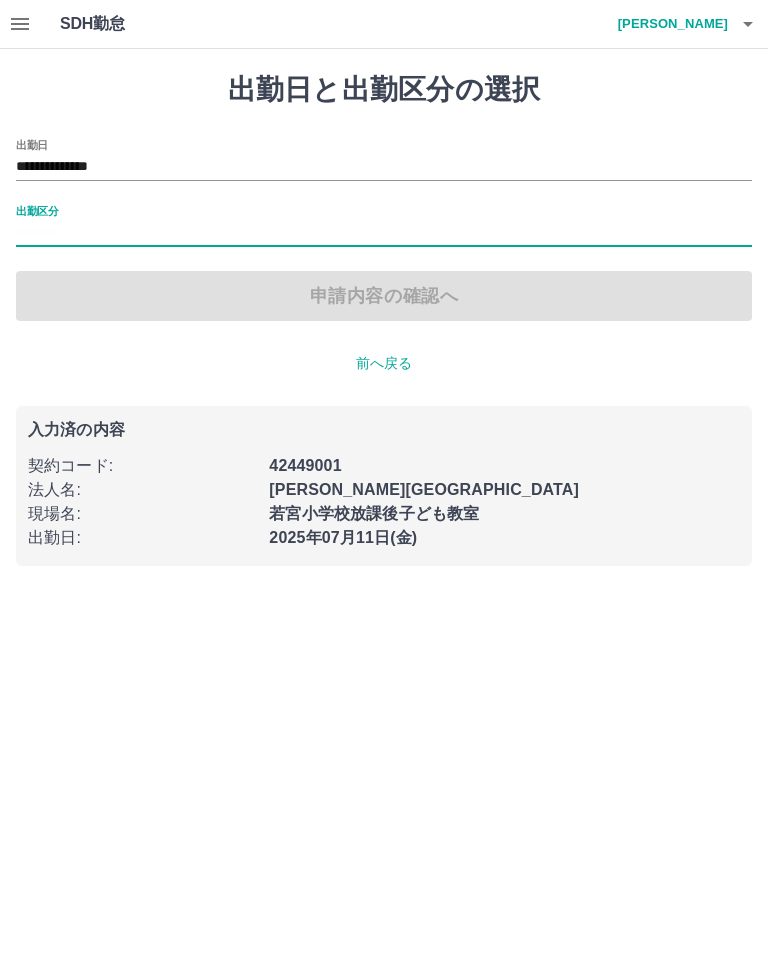 click on "出勤区分" at bounding box center [37, 210] 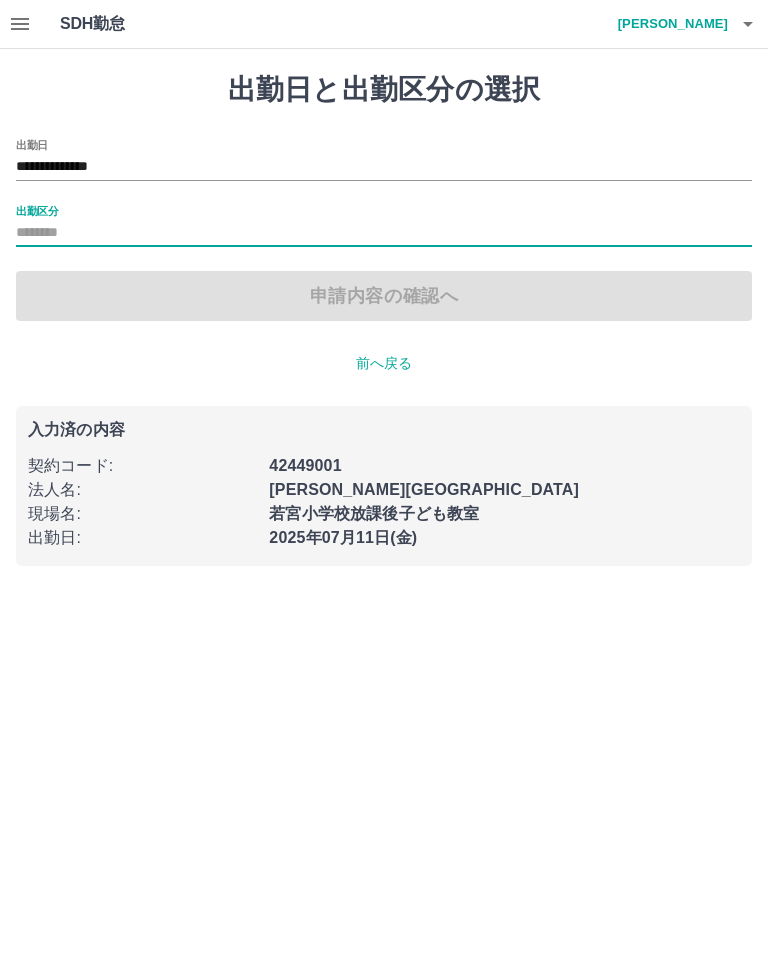 click on "出勤区分" at bounding box center [384, 233] 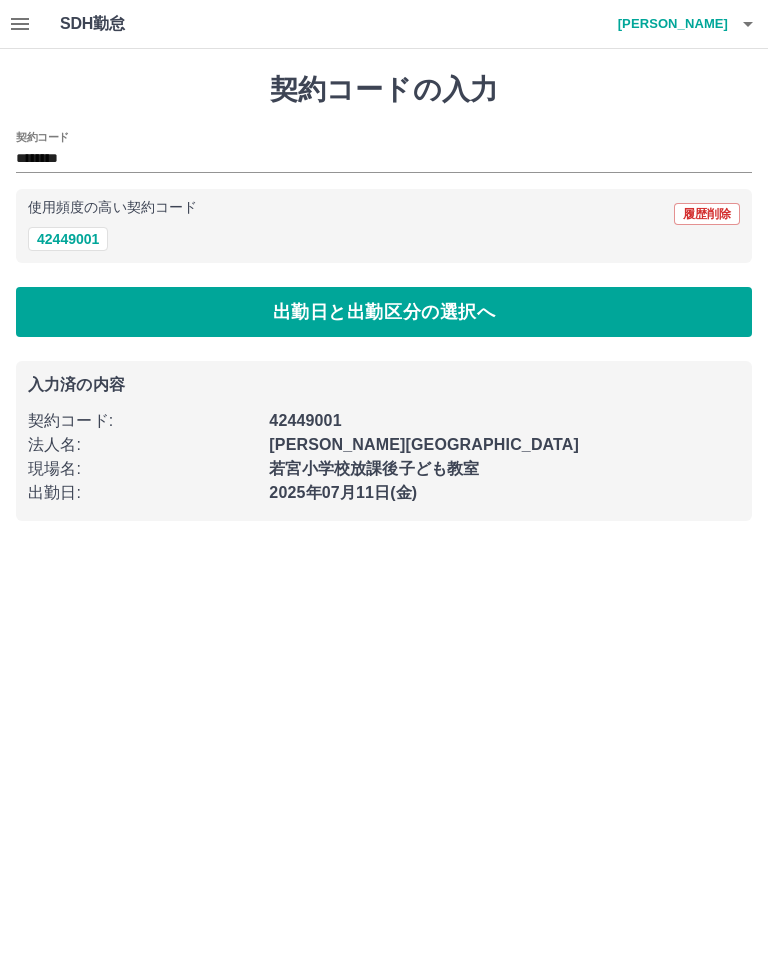 click on "42449001" at bounding box center (68, 239) 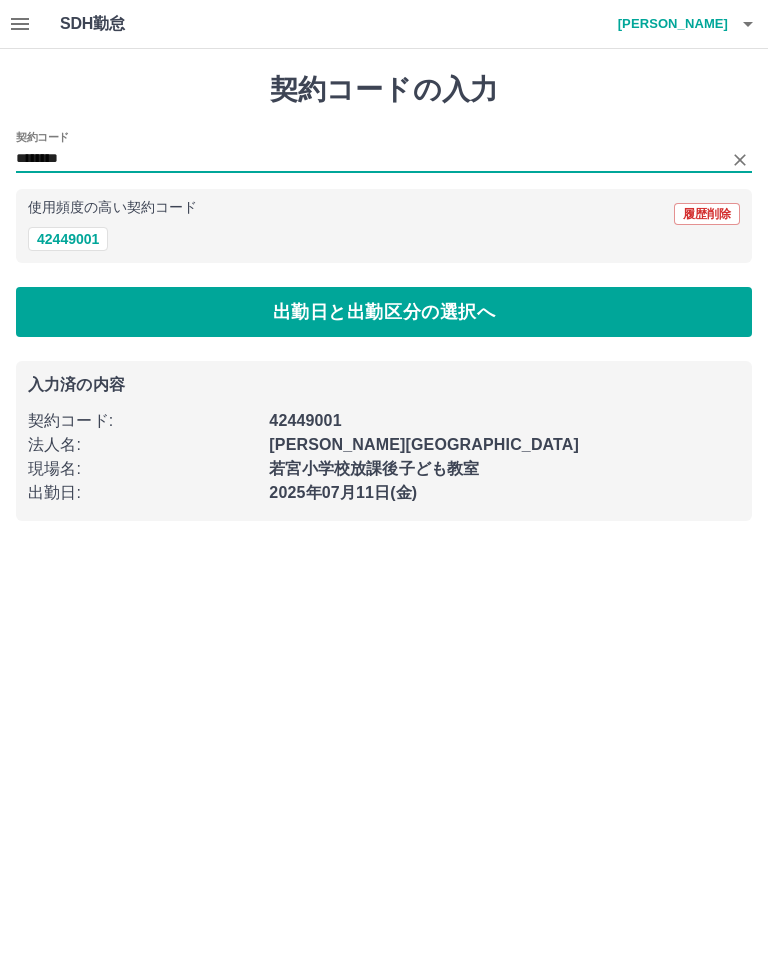 click on "契約コードの入力 契約コード ******** 使用頻度の高い契約コード 履歴削除 42449001 出勤日と出勤区分の選択へ 入力済の内容 契約コード : 42449001 法人名 : 市川市 現場名 : 若宮小学校放課後子ども教室 出勤日 : 2025年07月11日(金)" at bounding box center (384, 297) 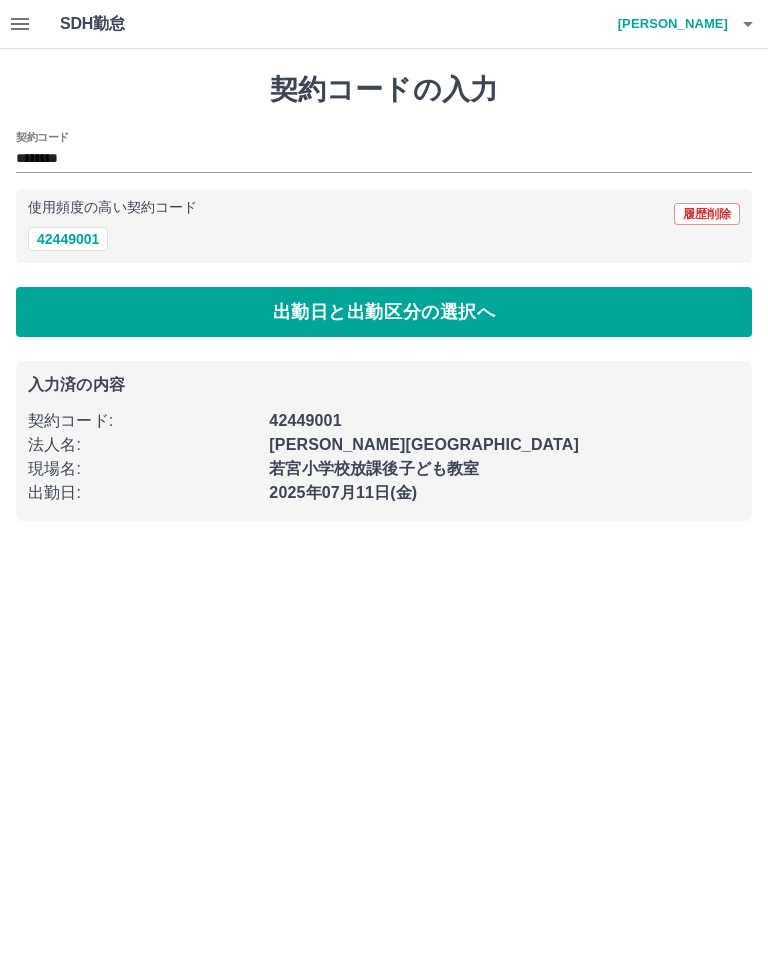 click on "出勤日と出勤区分の選択へ" at bounding box center (384, 312) 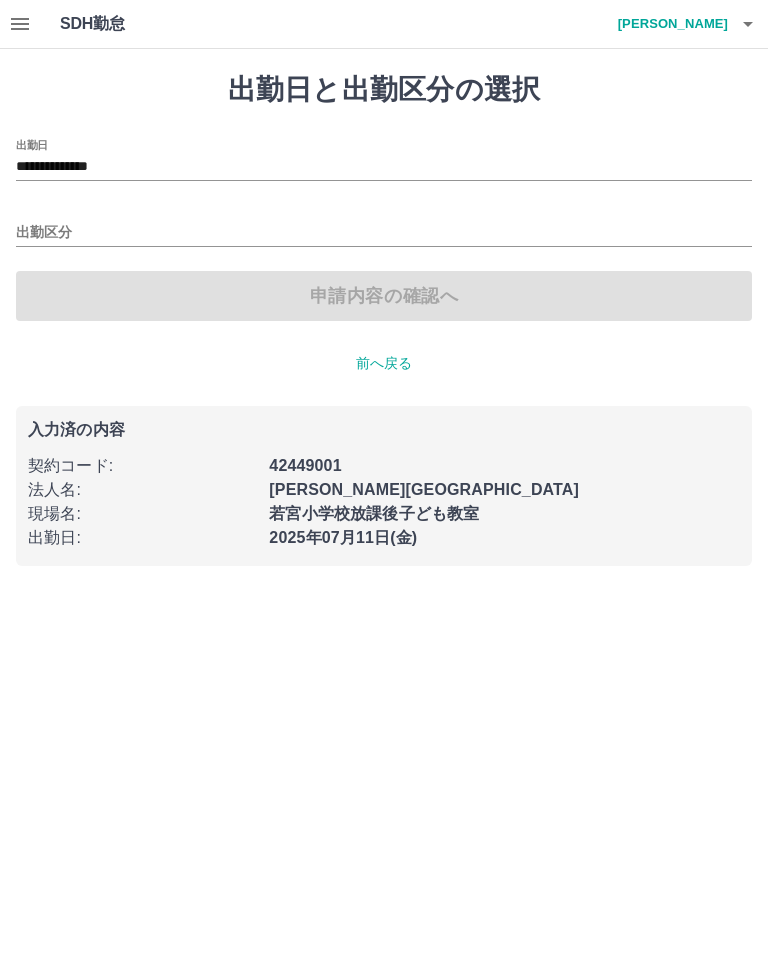click on "出勤区分" at bounding box center (384, 233) 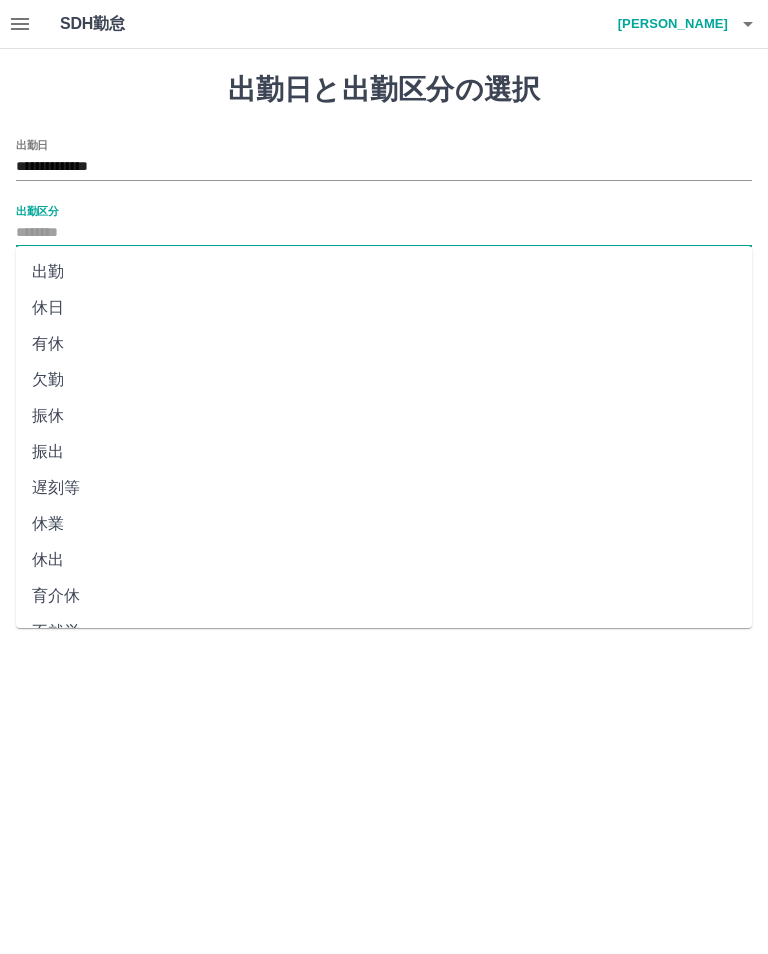 click on "**********" at bounding box center (384, 167) 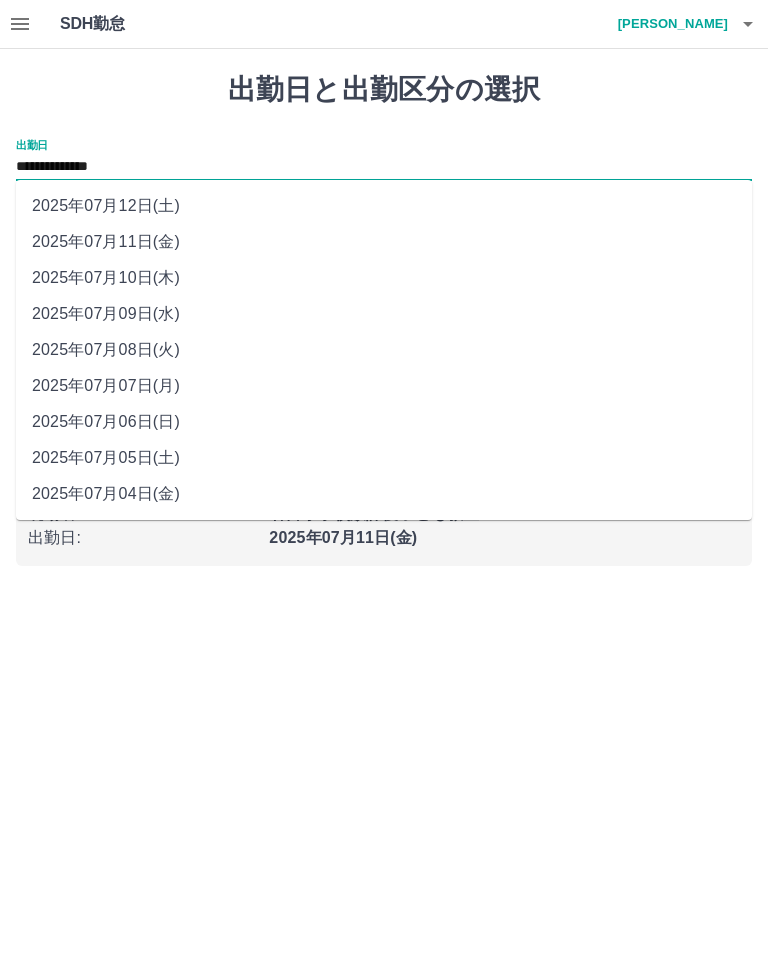 click on "2025年07月12日(土)" at bounding box center [384, 206] 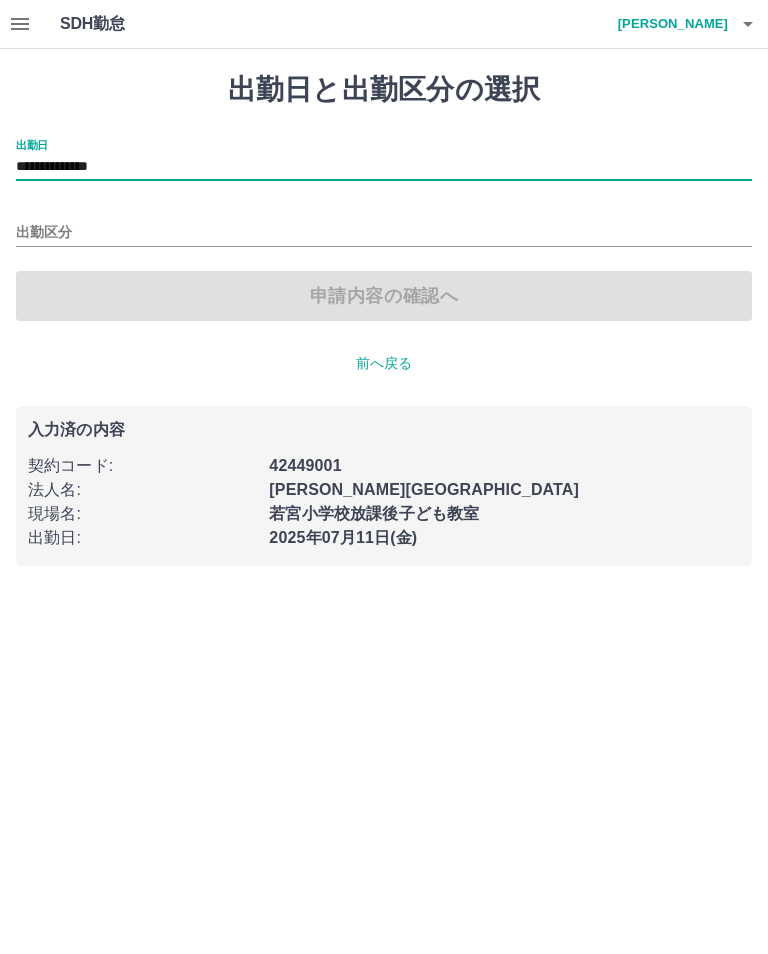 click on "出勤区分" at bounding box center (384, 233) 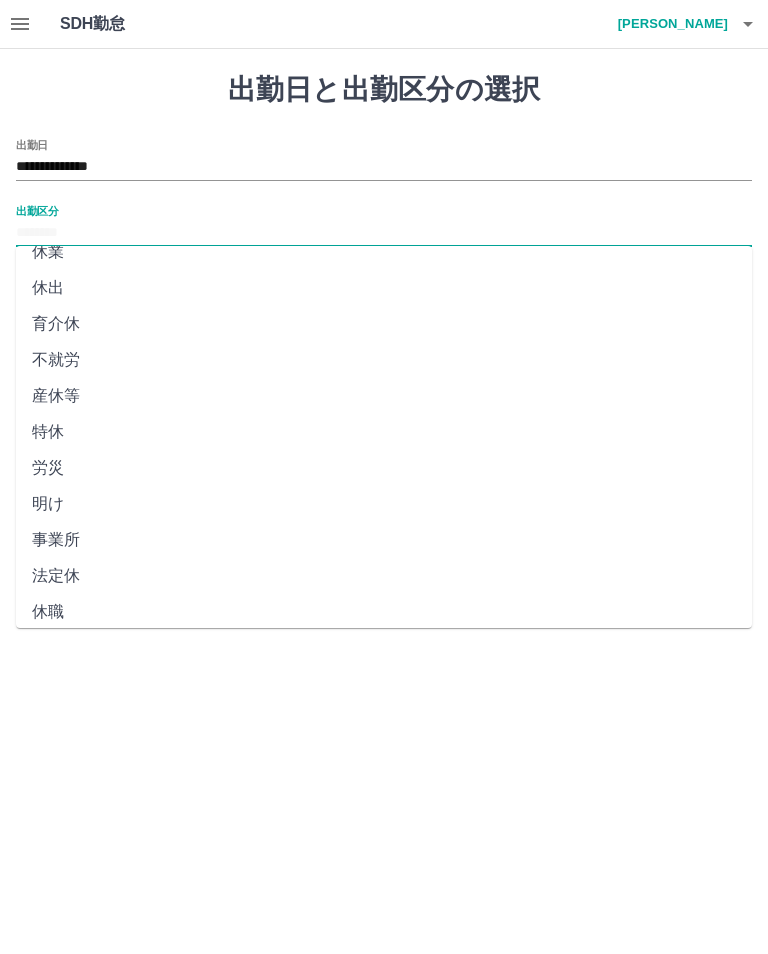 scroll, scrollTop: 270, scrollLeft: 0, axis: vertical 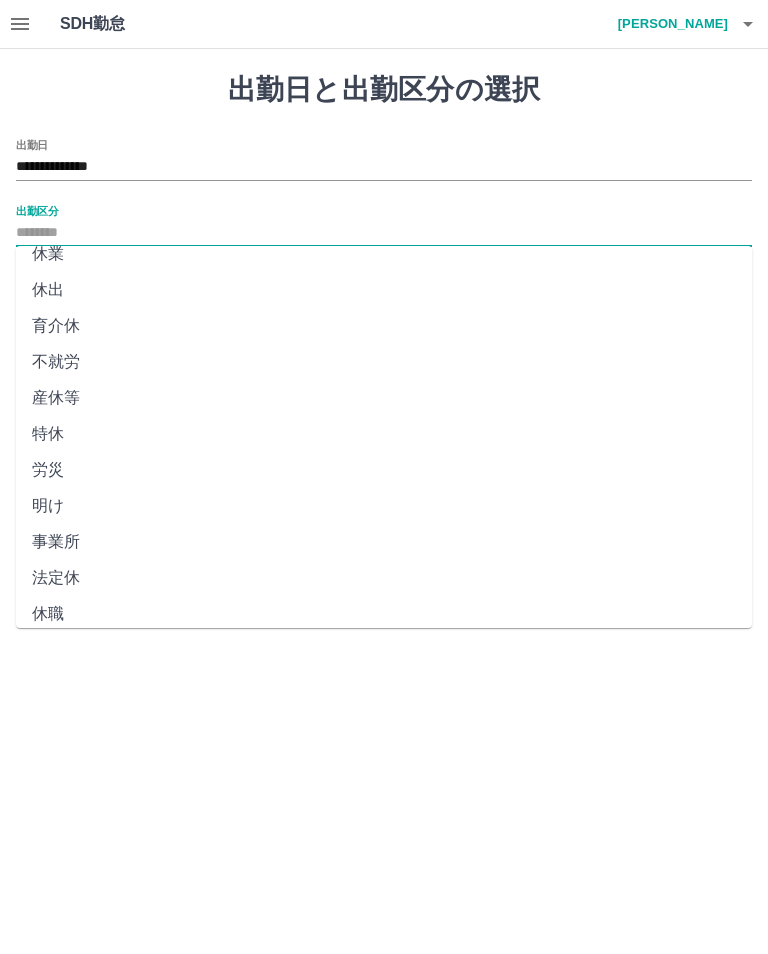 click on "法定休" at bounding box center (384, 578) 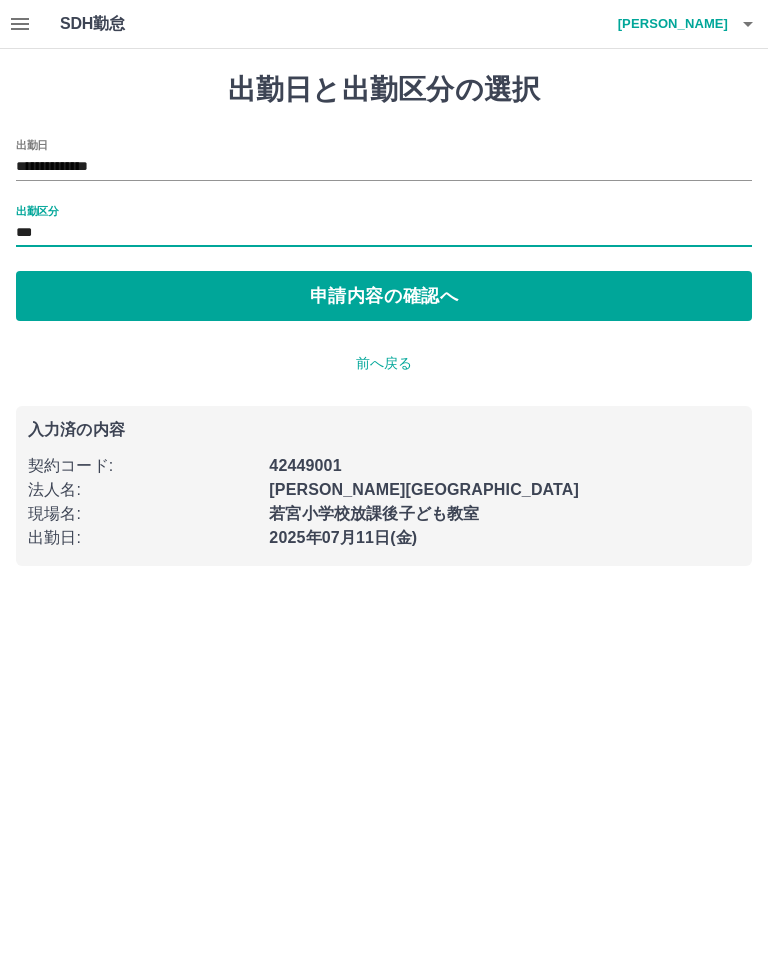 click on "申請内容の確認へ" at bounding box center (384, 296) 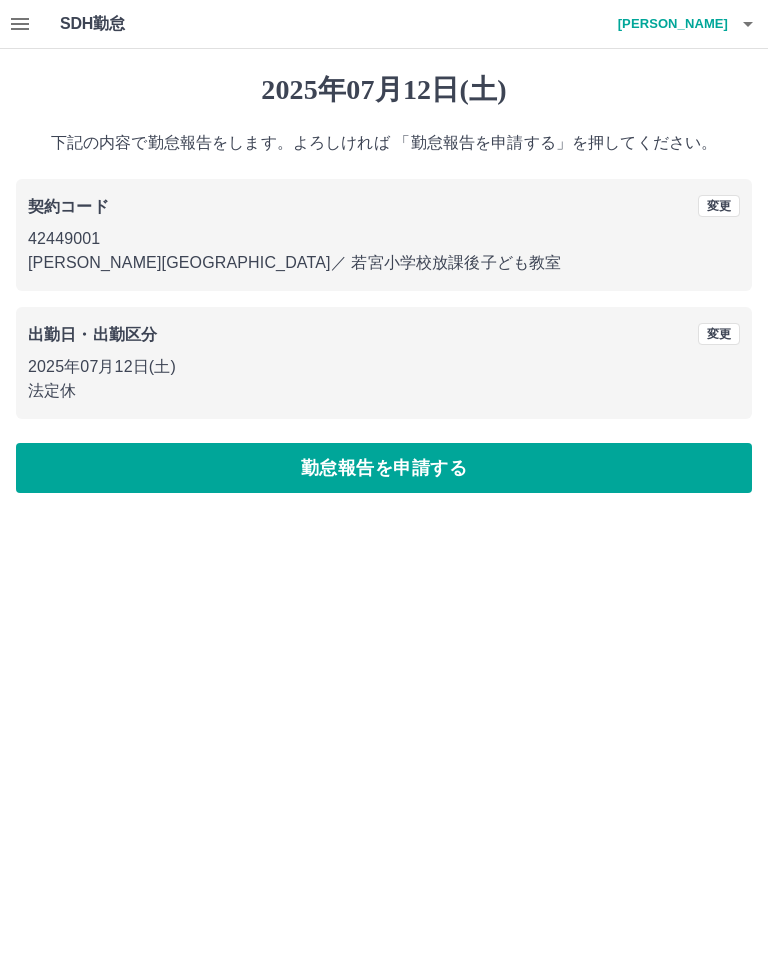 click on "勤怠報告を申請する" at bounding box center (384, 468) 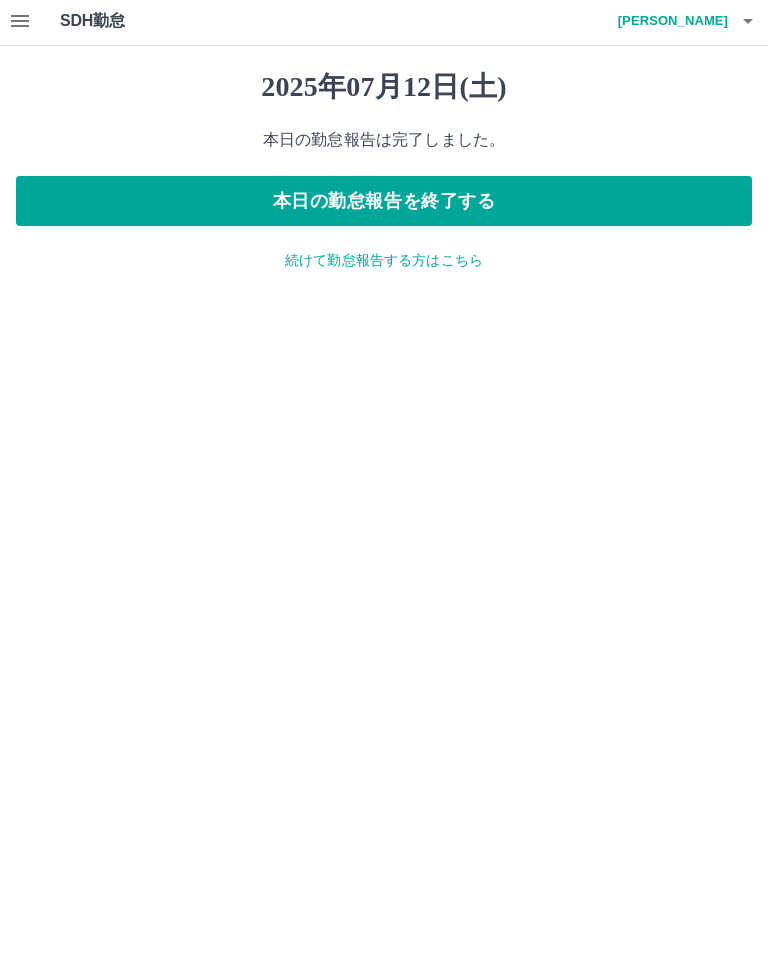 click on "本日の勤怠報告を終了する" at bounding box center [384, 204] 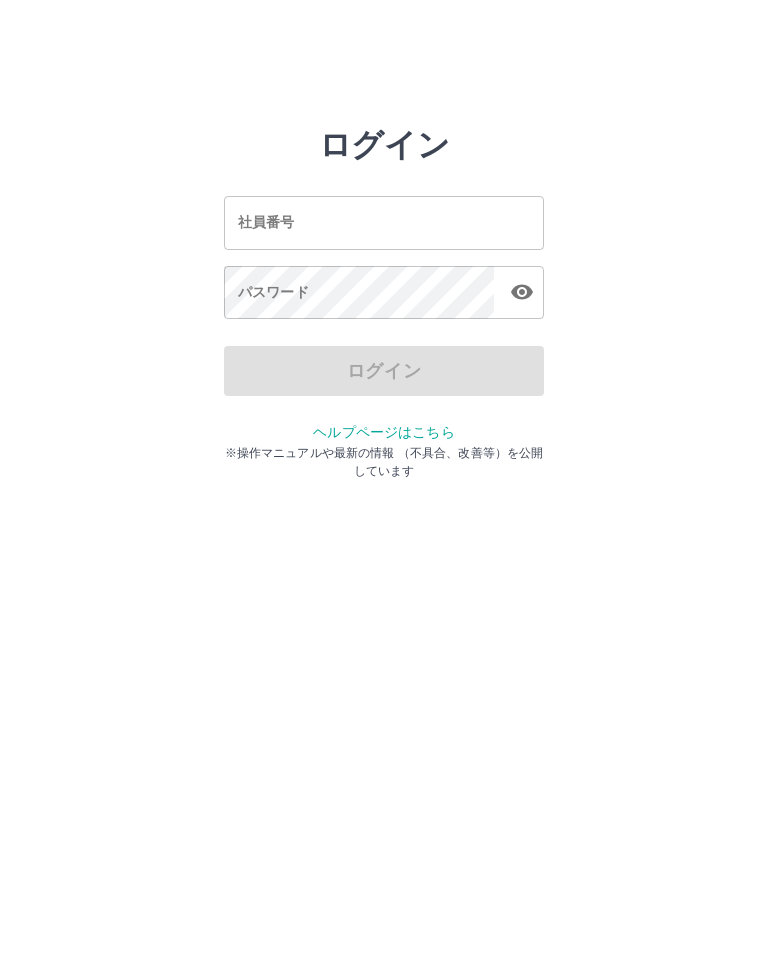 scroll, scrollTop: 0, scrollLeft: 0, axis: both 